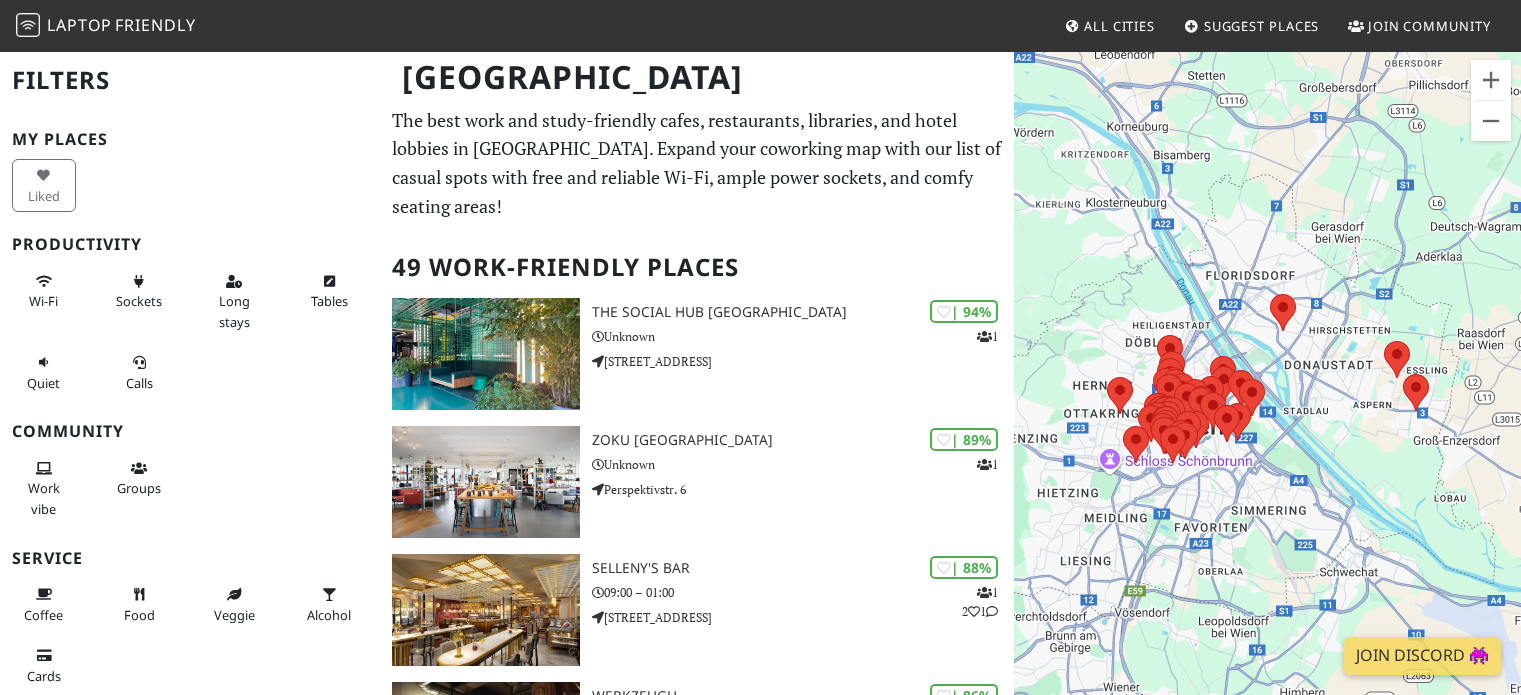 scroll, scrollTop: 2220, scrollLeft: 0, axis: vertical 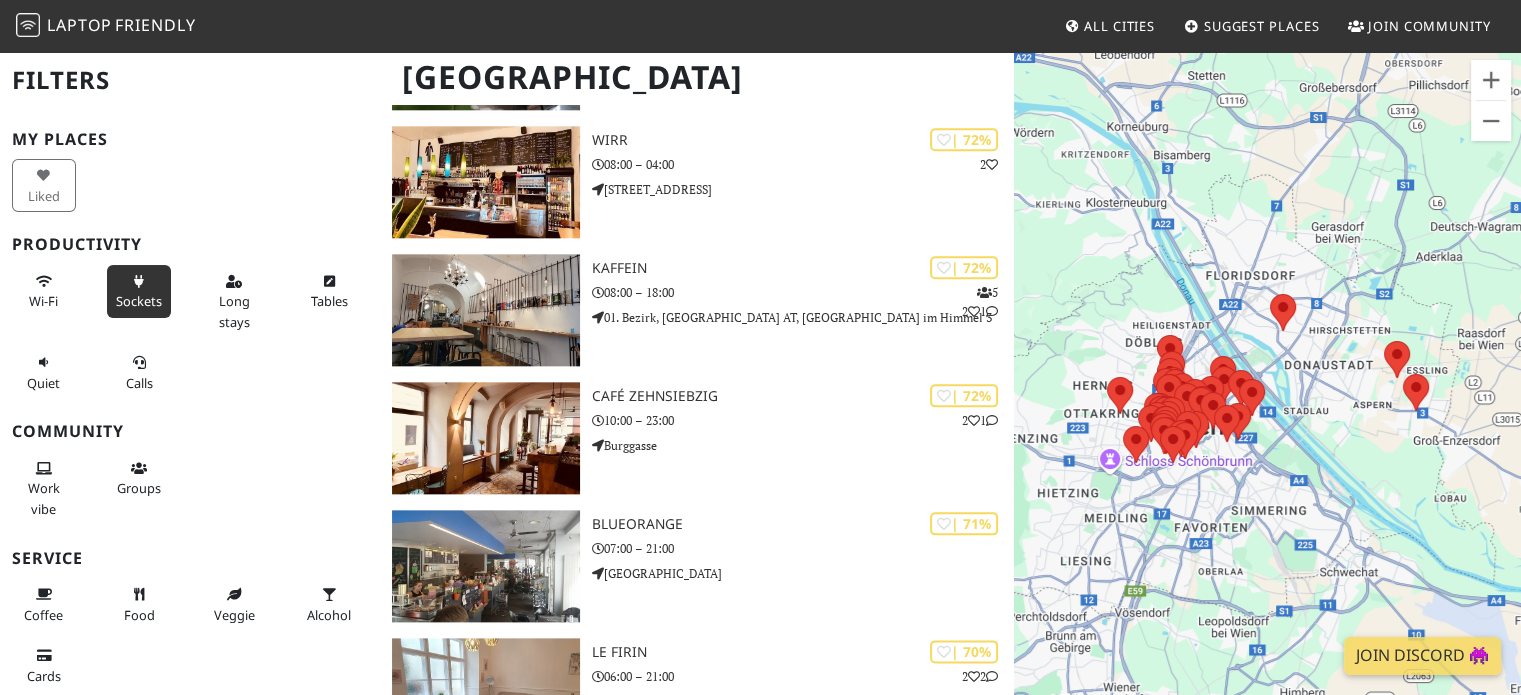 click on "Sockets" at bounding box center (139, 291) 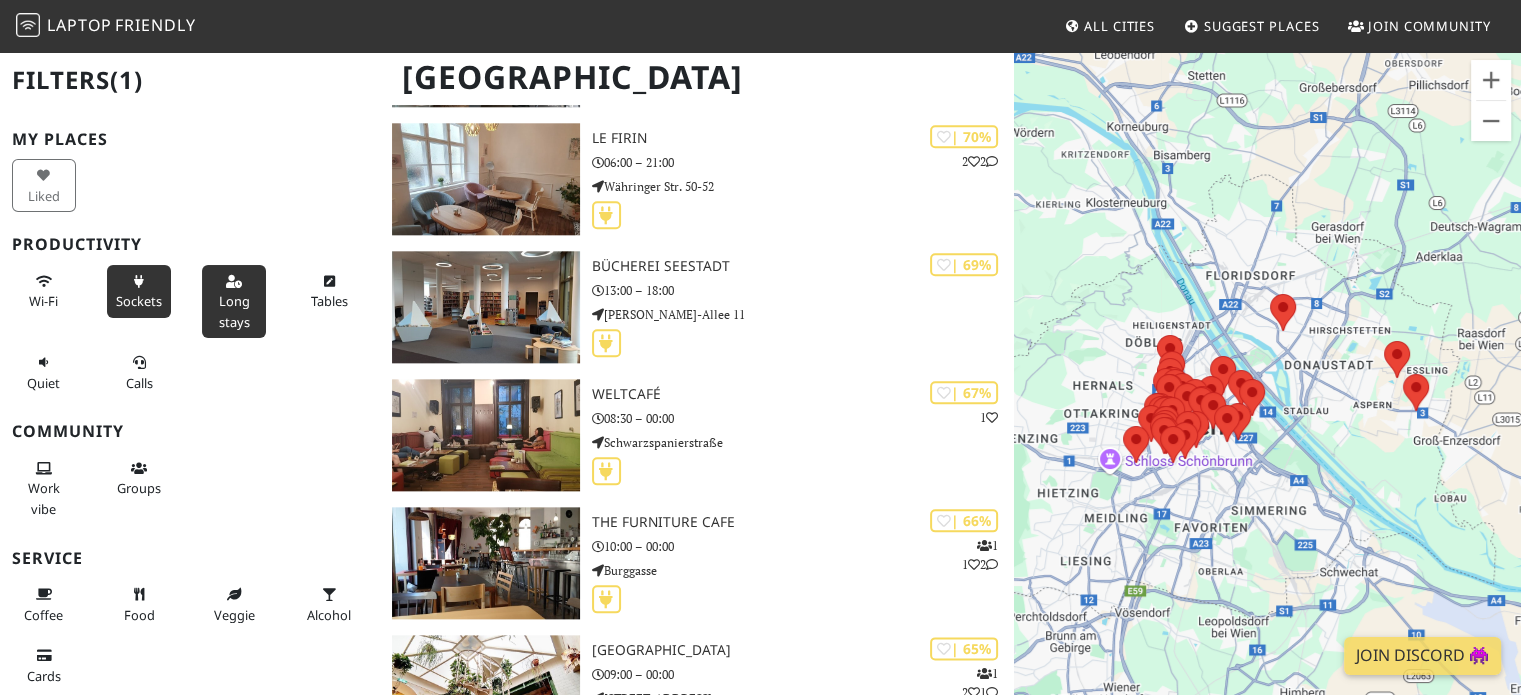 click on "Long stays" at bounding box center (234, 311) 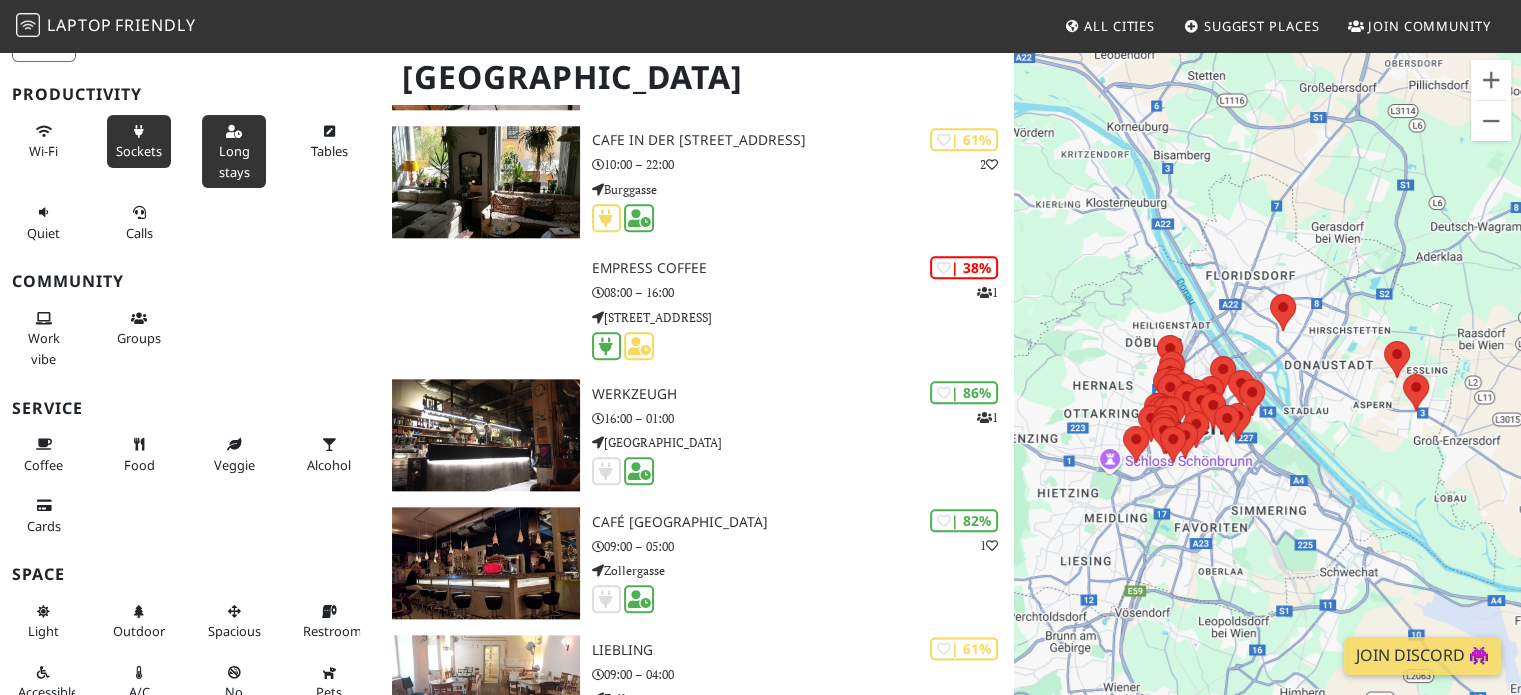 scroll, scrollTop: 245, scrollLeft: 0, axis: vertical 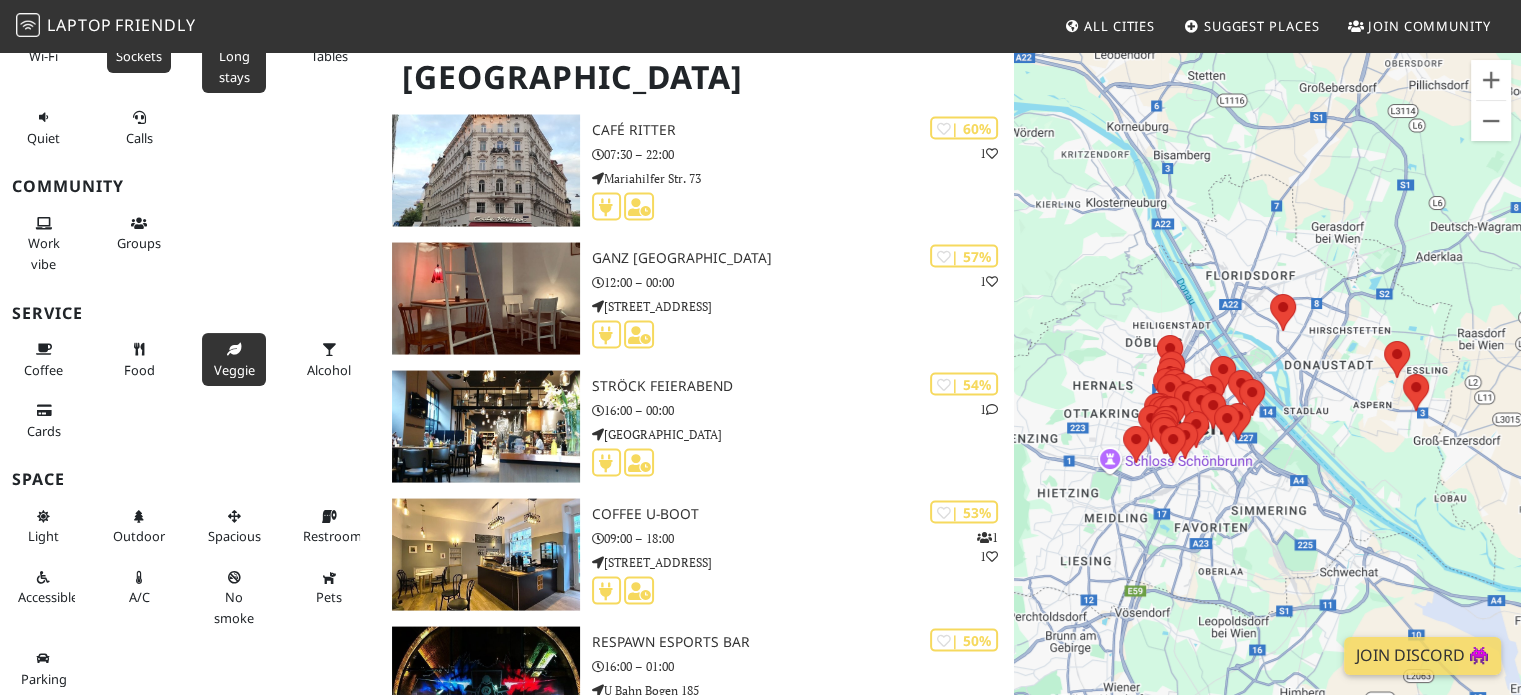 click at bounding box center (234, 350) 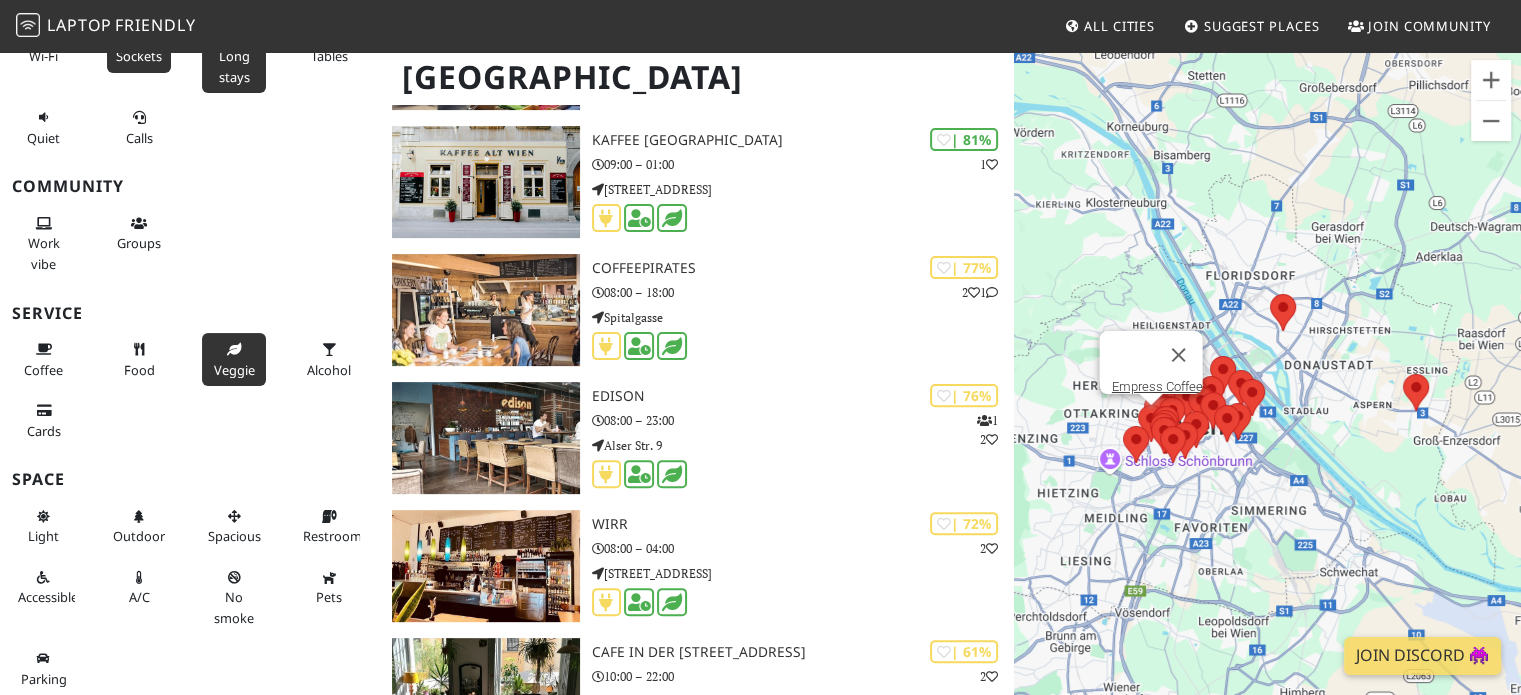 scroll, scrollTop: 0, scrollLeft: 0, axis: both 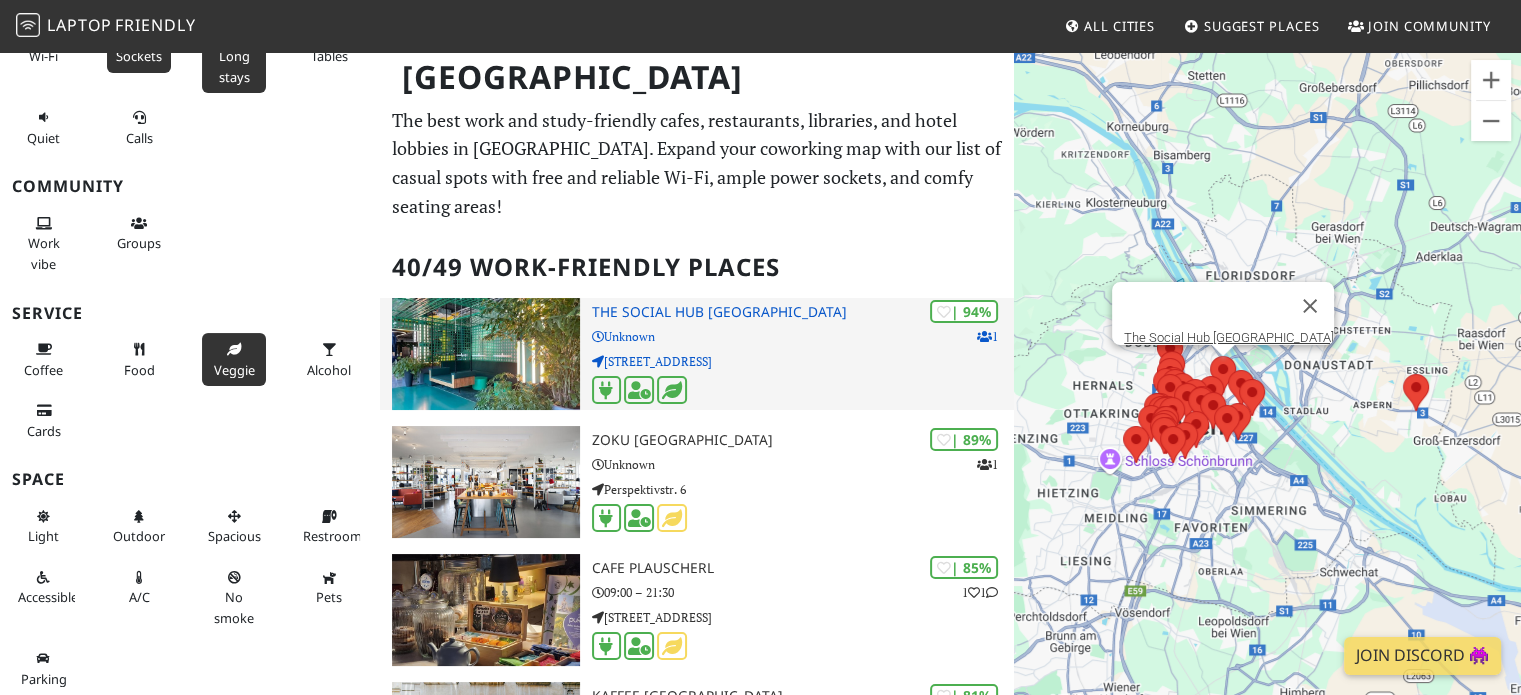click at bounding box center [485, 354] 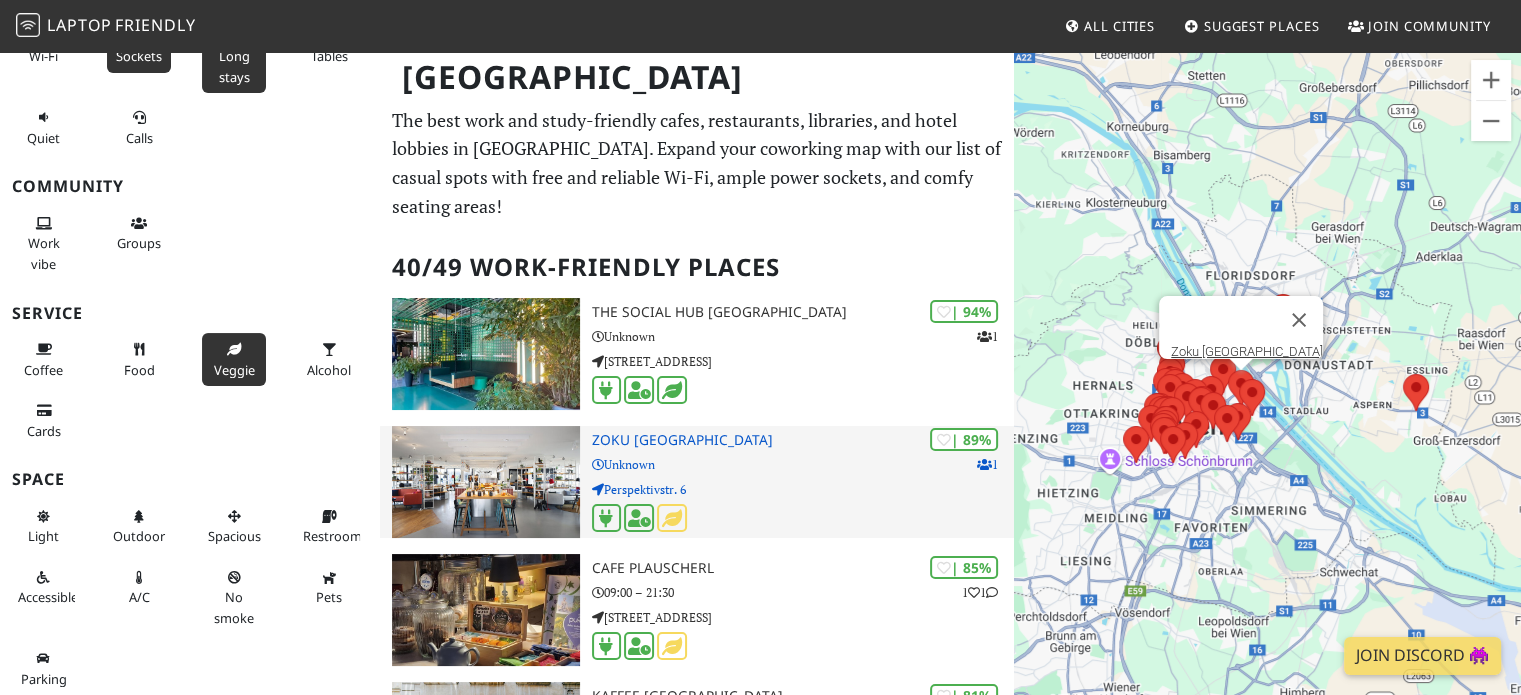 click at bounding box center (485, 482) 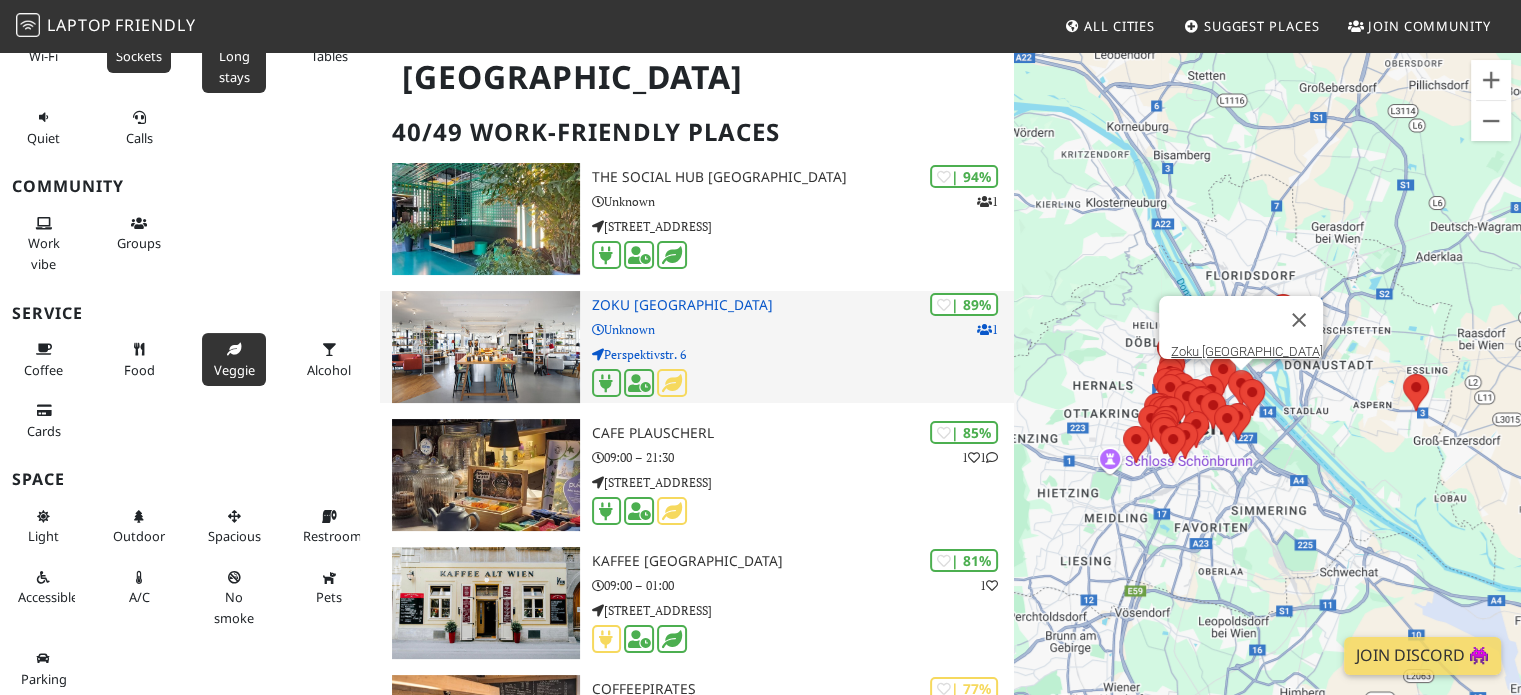 scroll, scrollTop: 136, scrollLeft: 0, axis: vertical 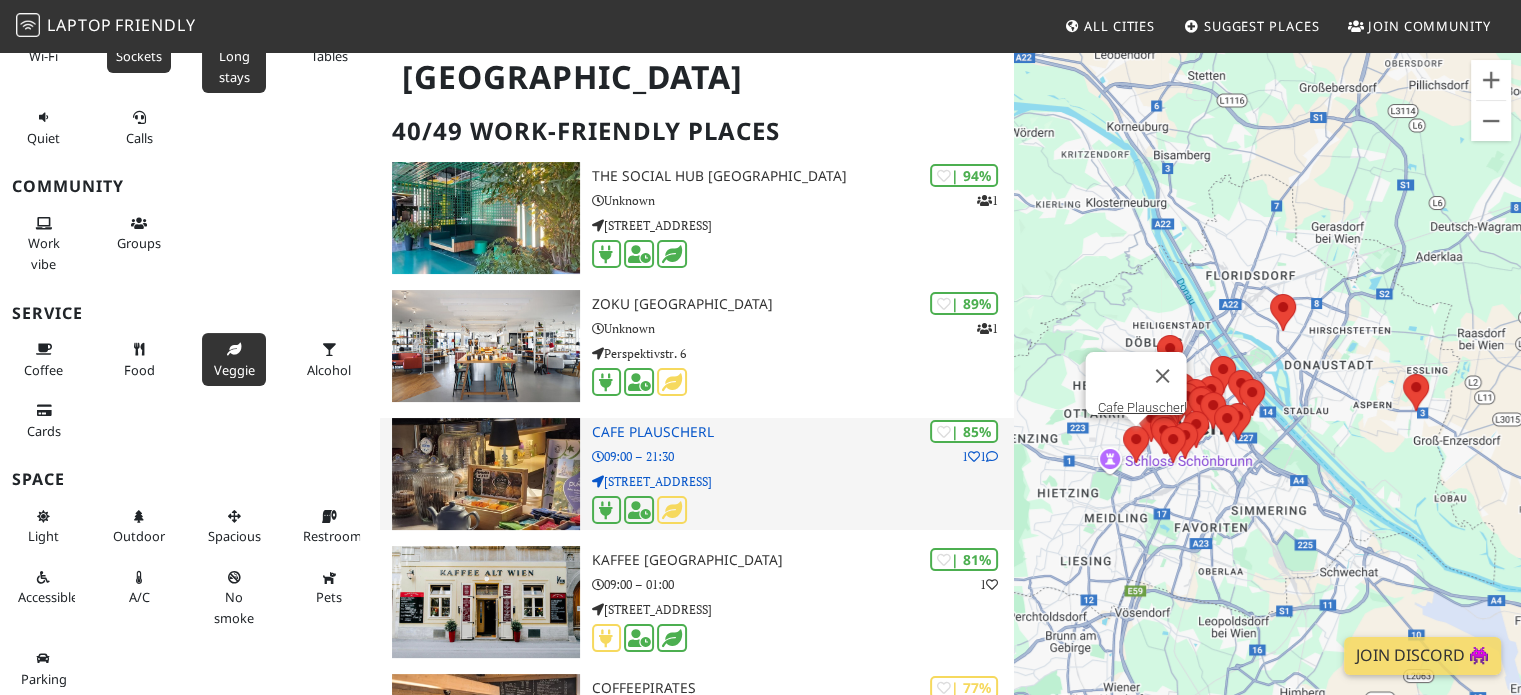 click at bounding box center [485, 474] 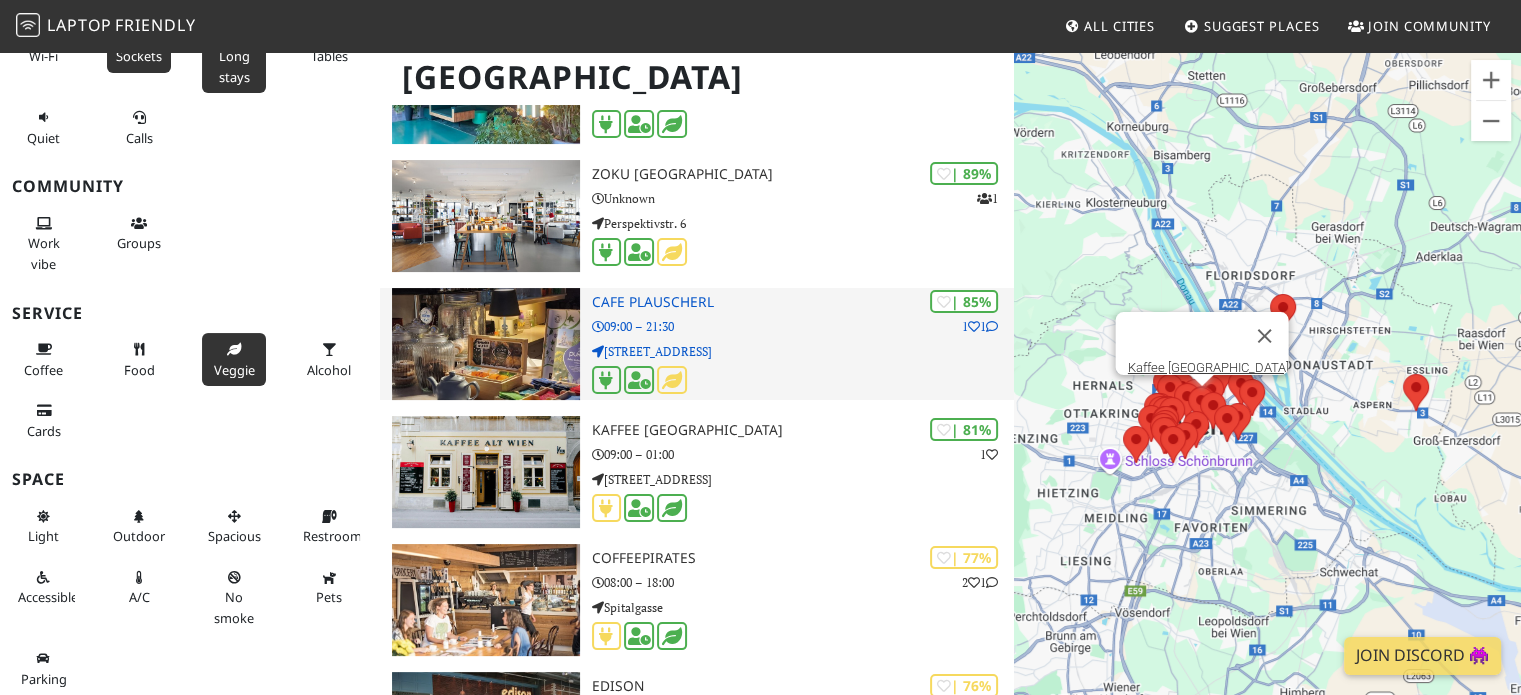 scroll, scrollTop: 267, scrollLeft: 0, axis: vertical 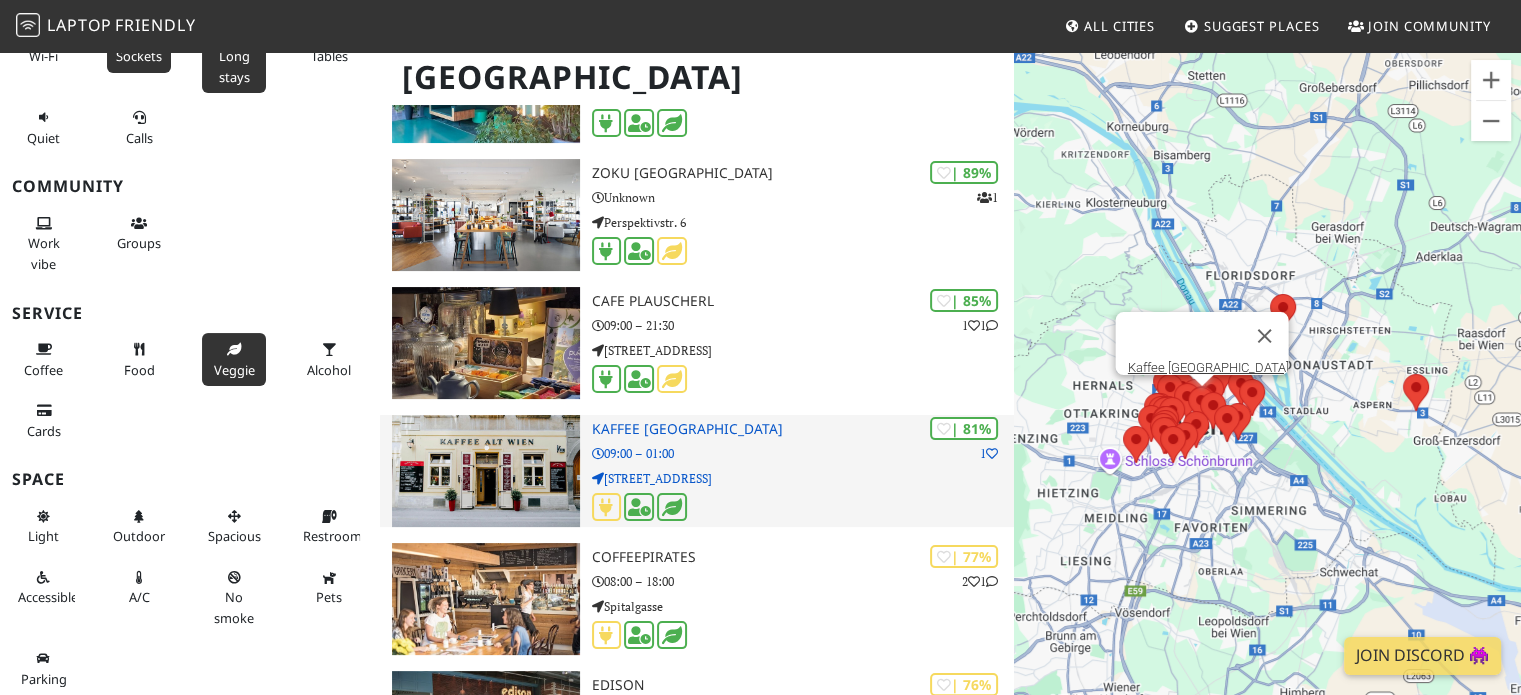 click at bounding box center [485, 471] 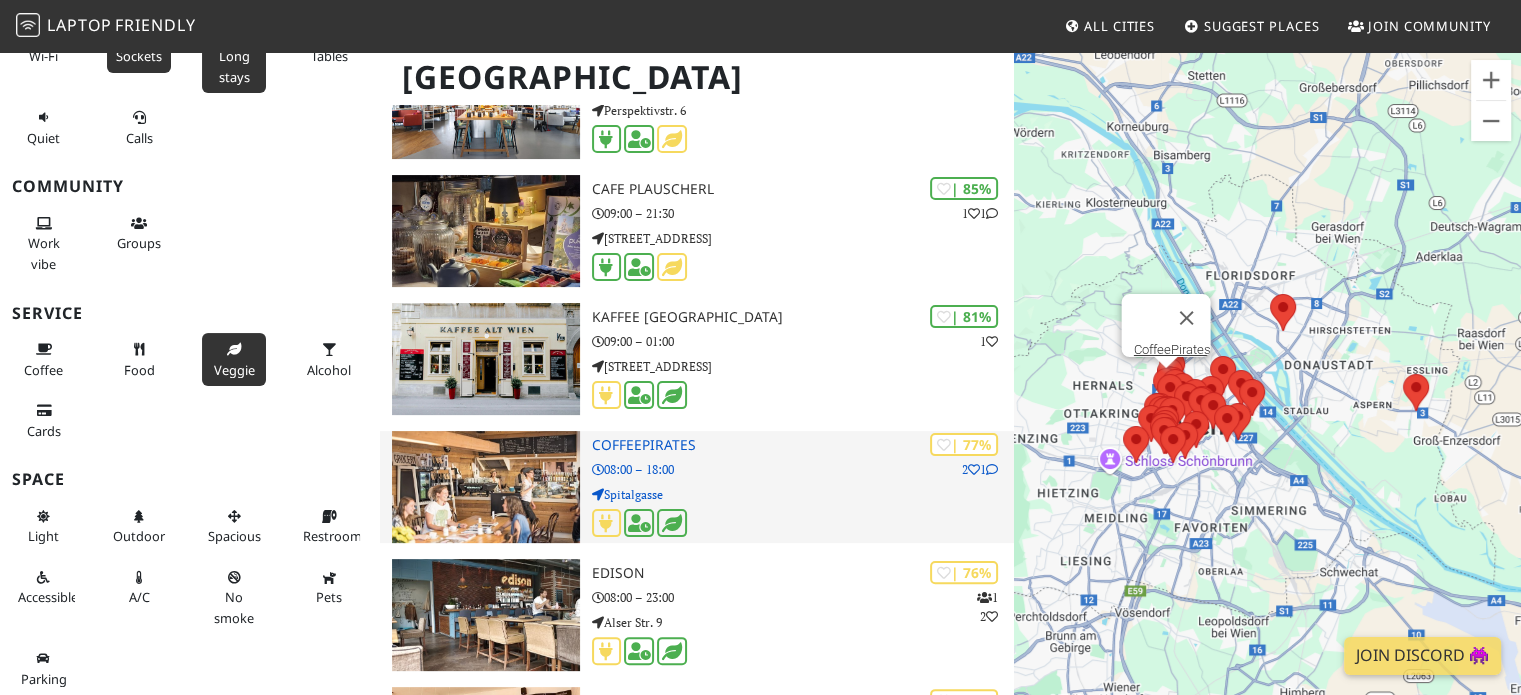scroll, scrollTop: 484, scrollLeft: 0, axis: vertical 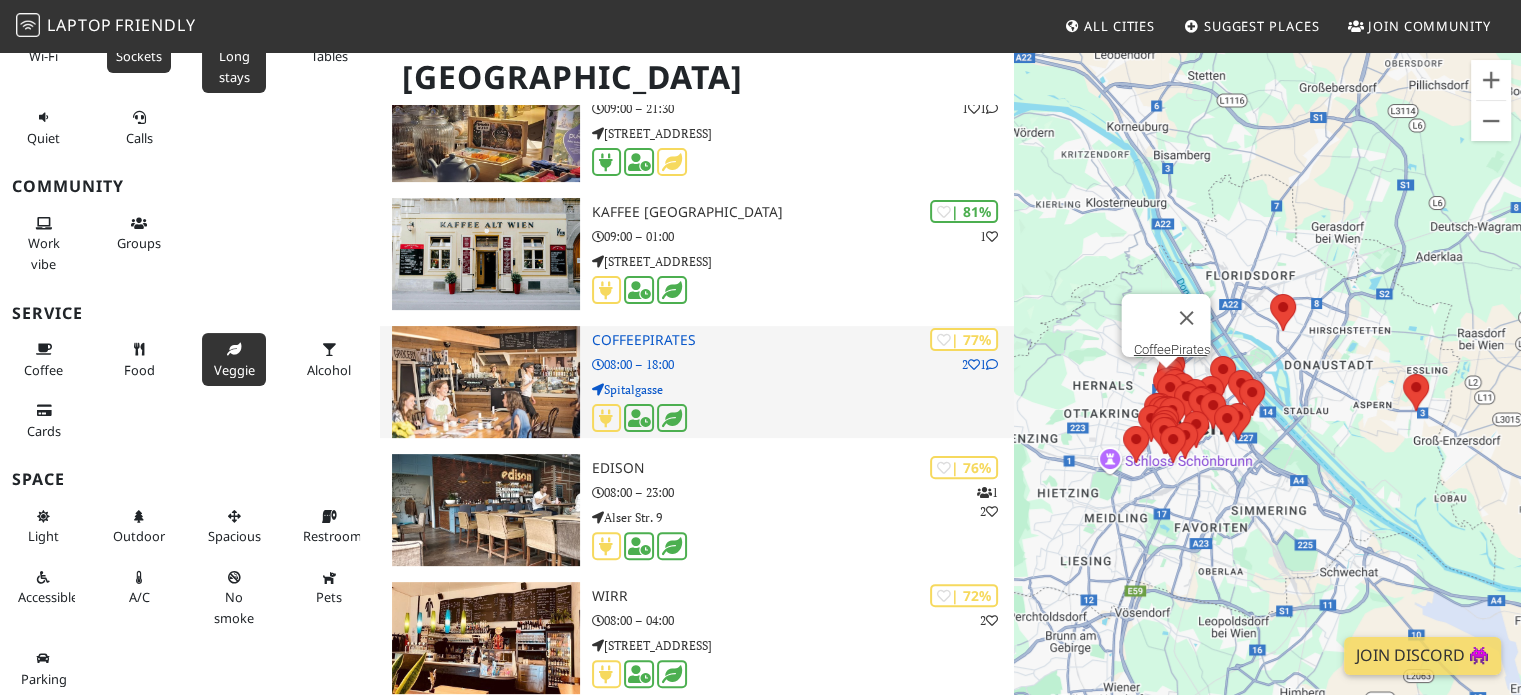 click at bounding box center [485, 382] 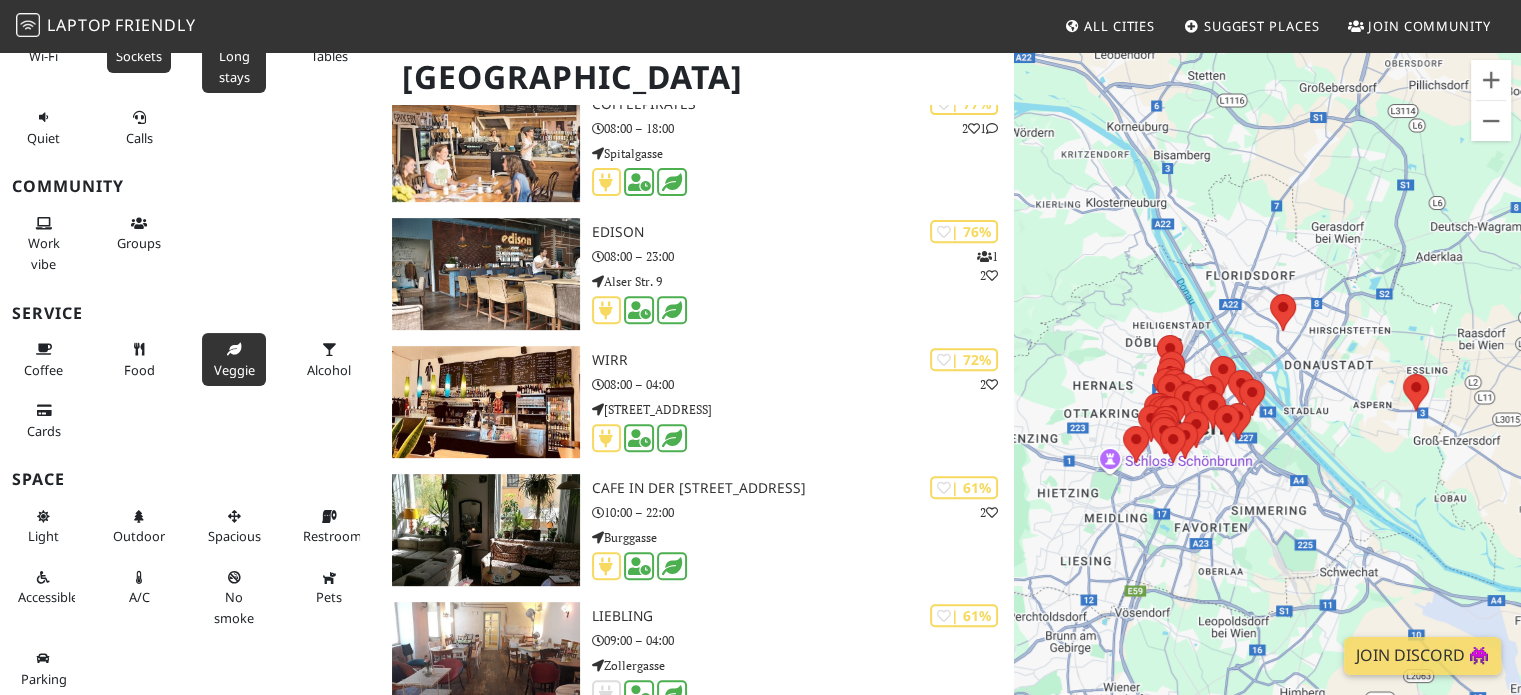 scroll, scrollTop: 968, scrollLeft: 0, axis: vertical 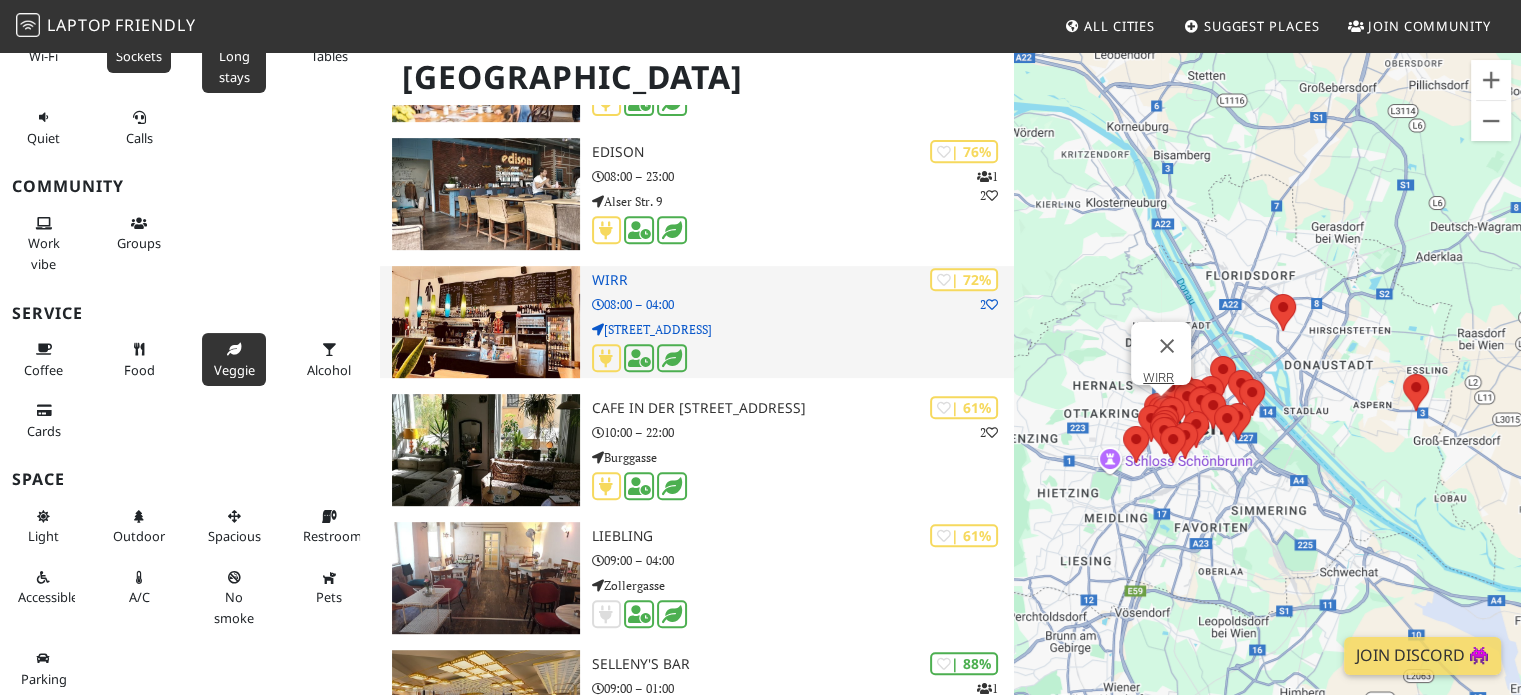 click at bounding box center [485, 322] 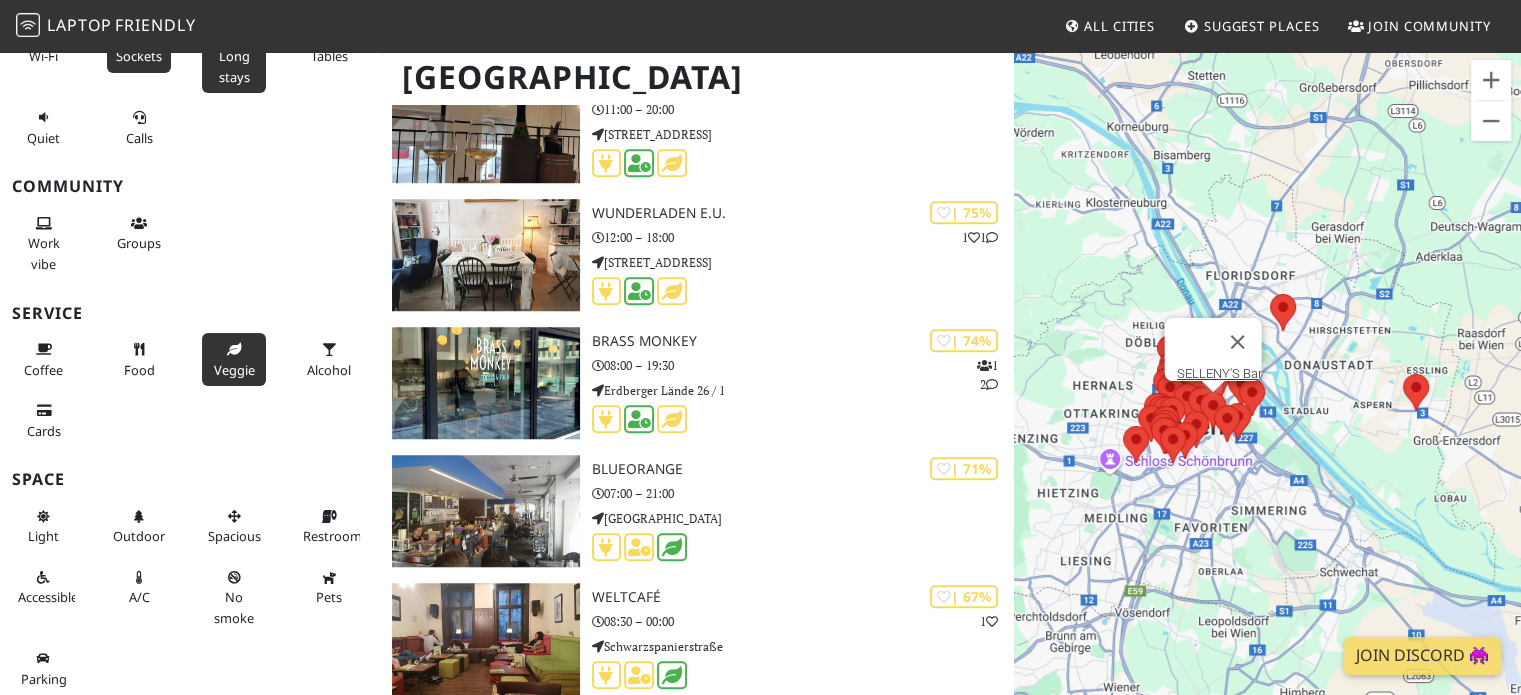 scroll, scrollTop: 1508, scrollLeft: 0, axis: vertical 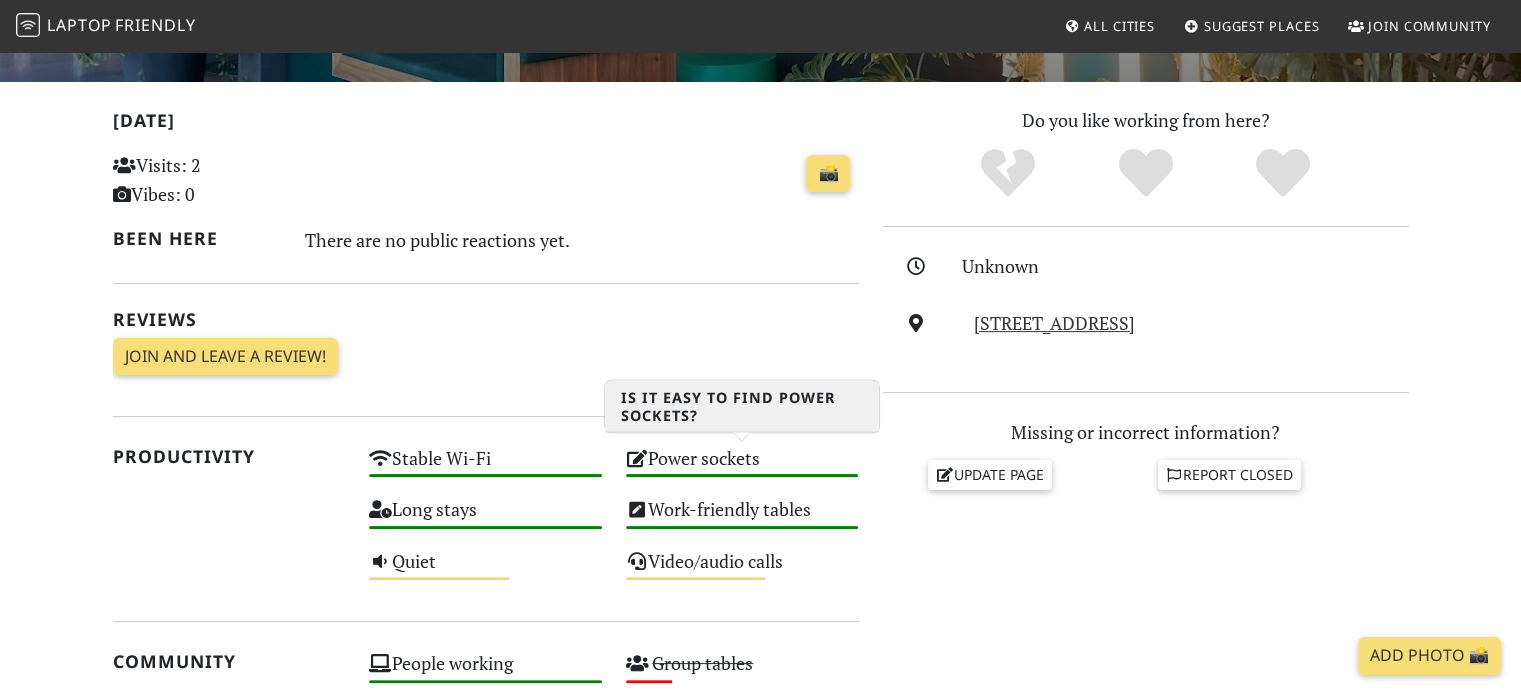 click on "Power sockets
High" at bounding box center (742, 467) 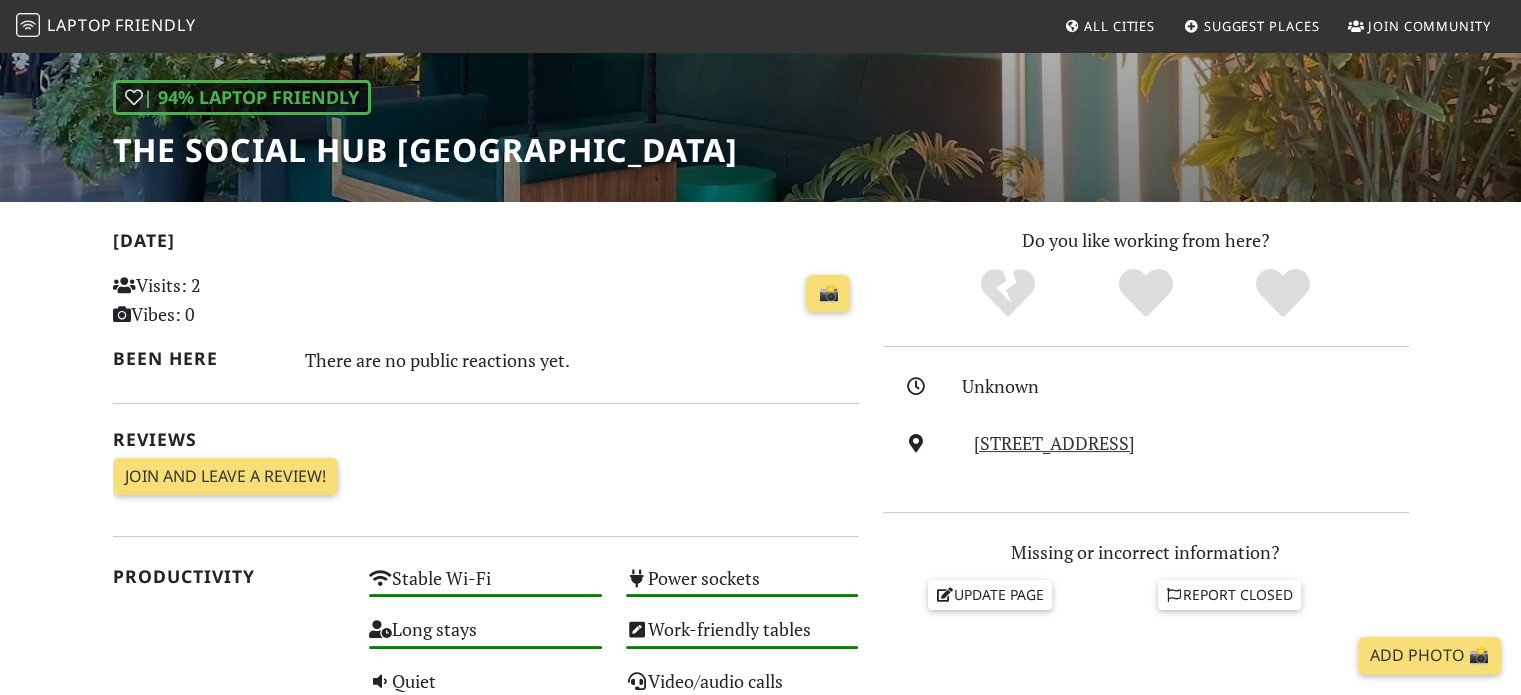 scroll, scrollTop: 266, scrollLeft: 0, axis: vertical 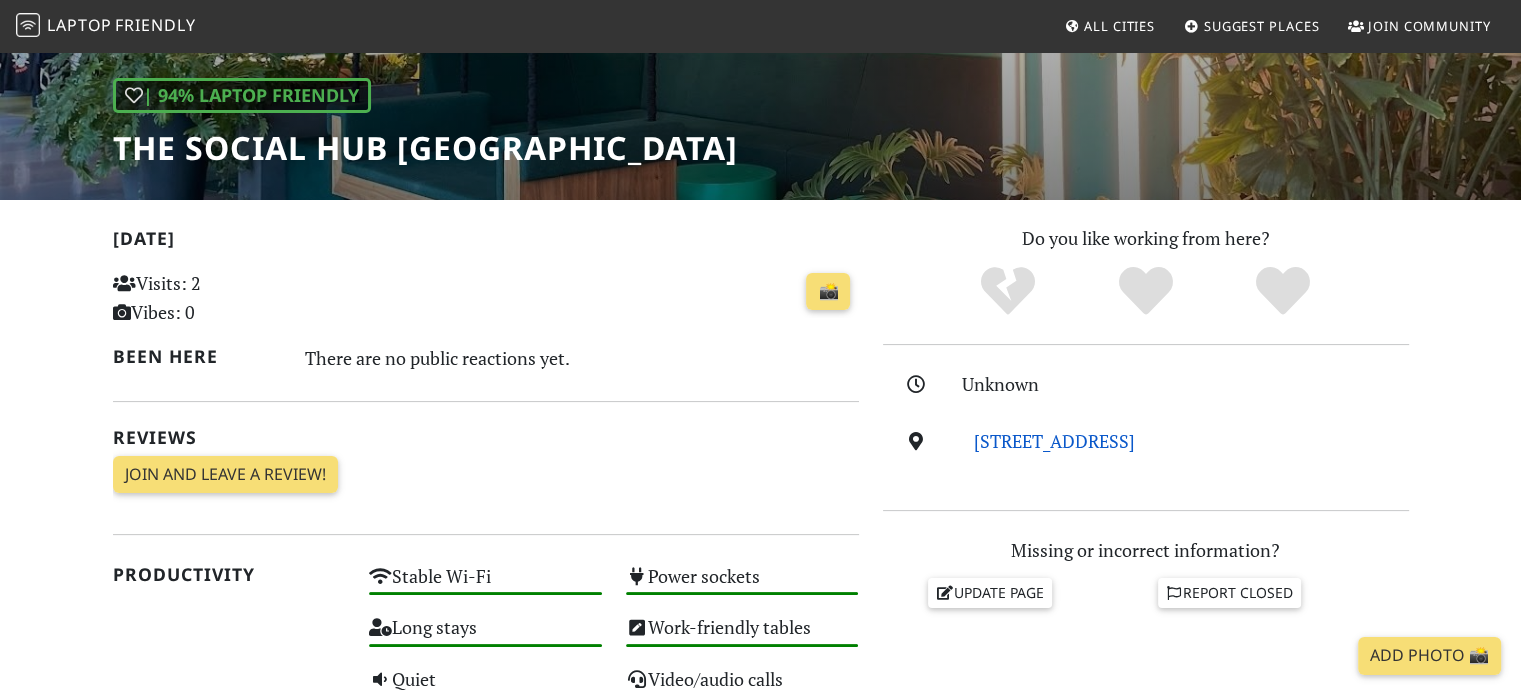 click on "Nordbahnstraße 47, 1020, Vienna" at bounding box center [1054, 441] 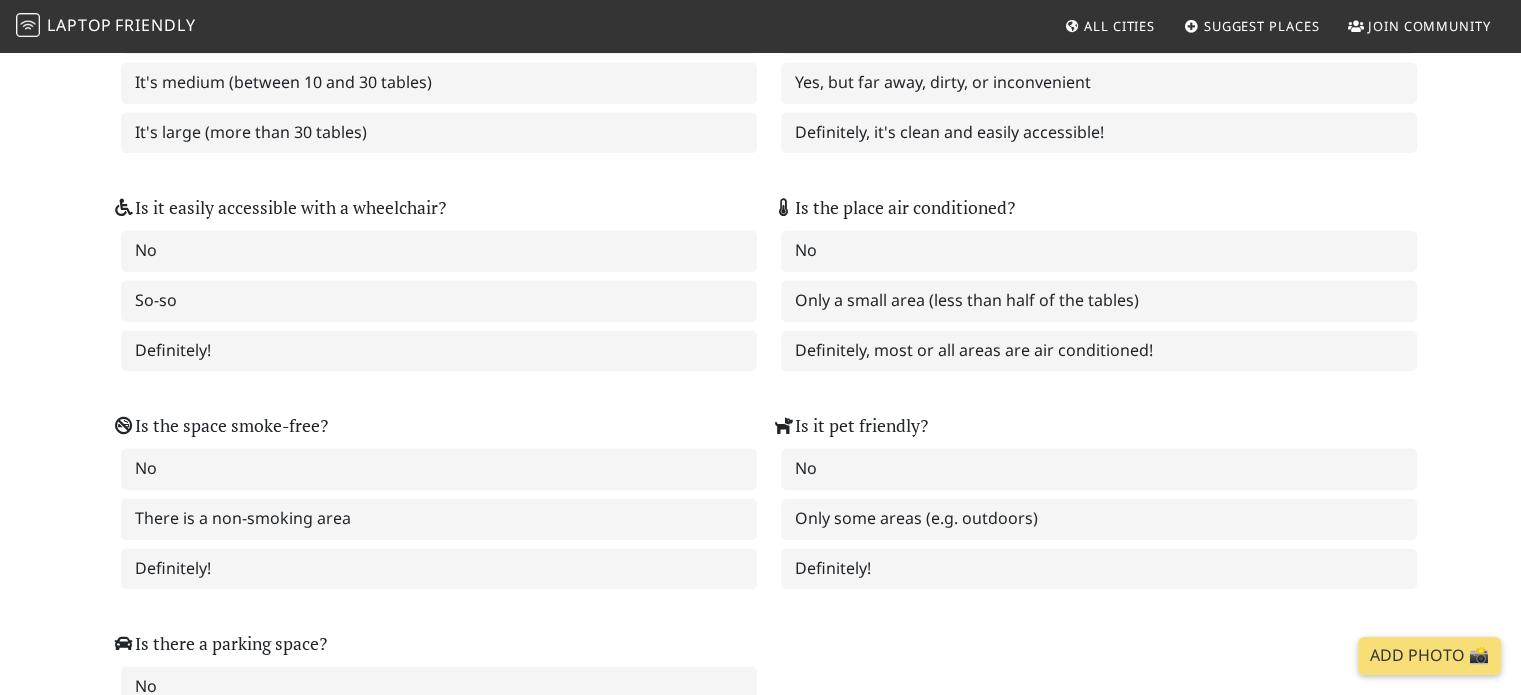 scroll, scrollTop: 3144, scrollLeft: 0, axis: vertical 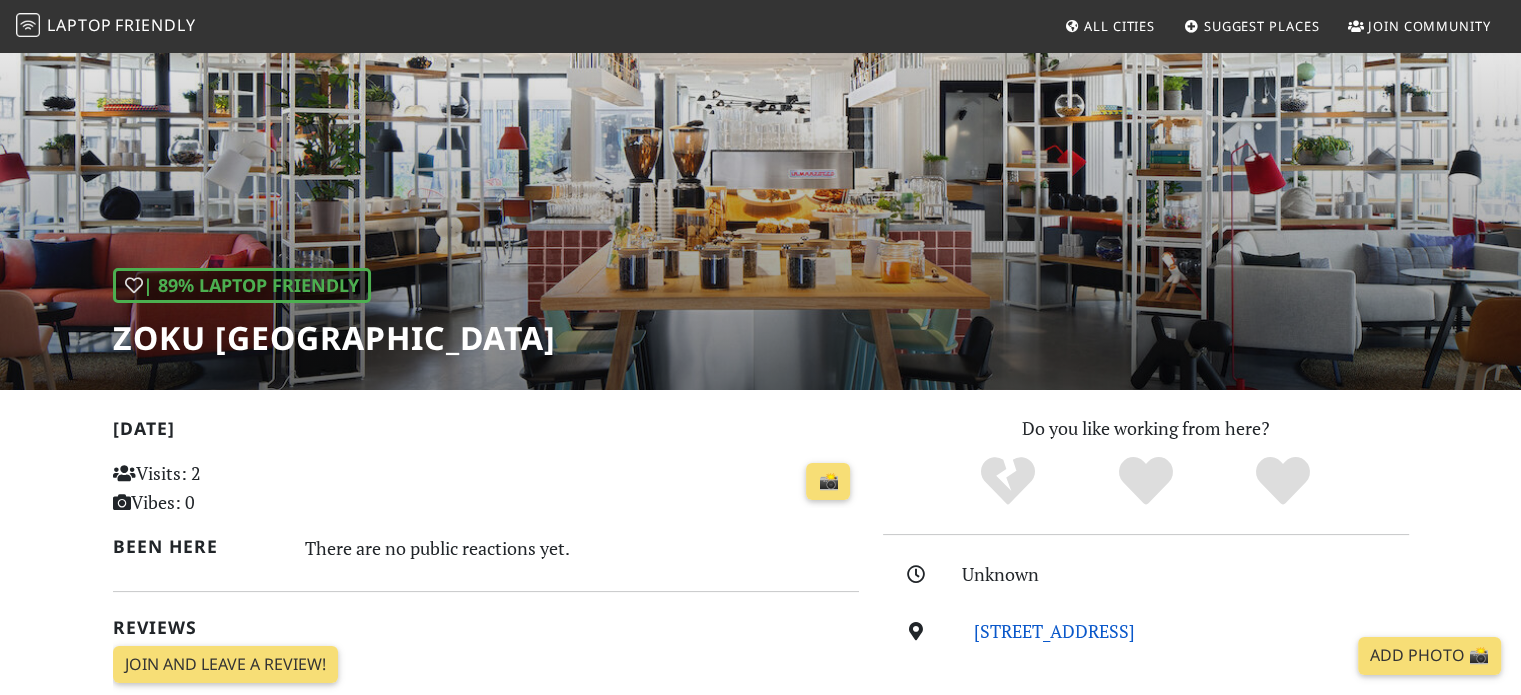 click on "Perspektivstr. 6, 1020, Vienna" at bounding box center (1054, 631) 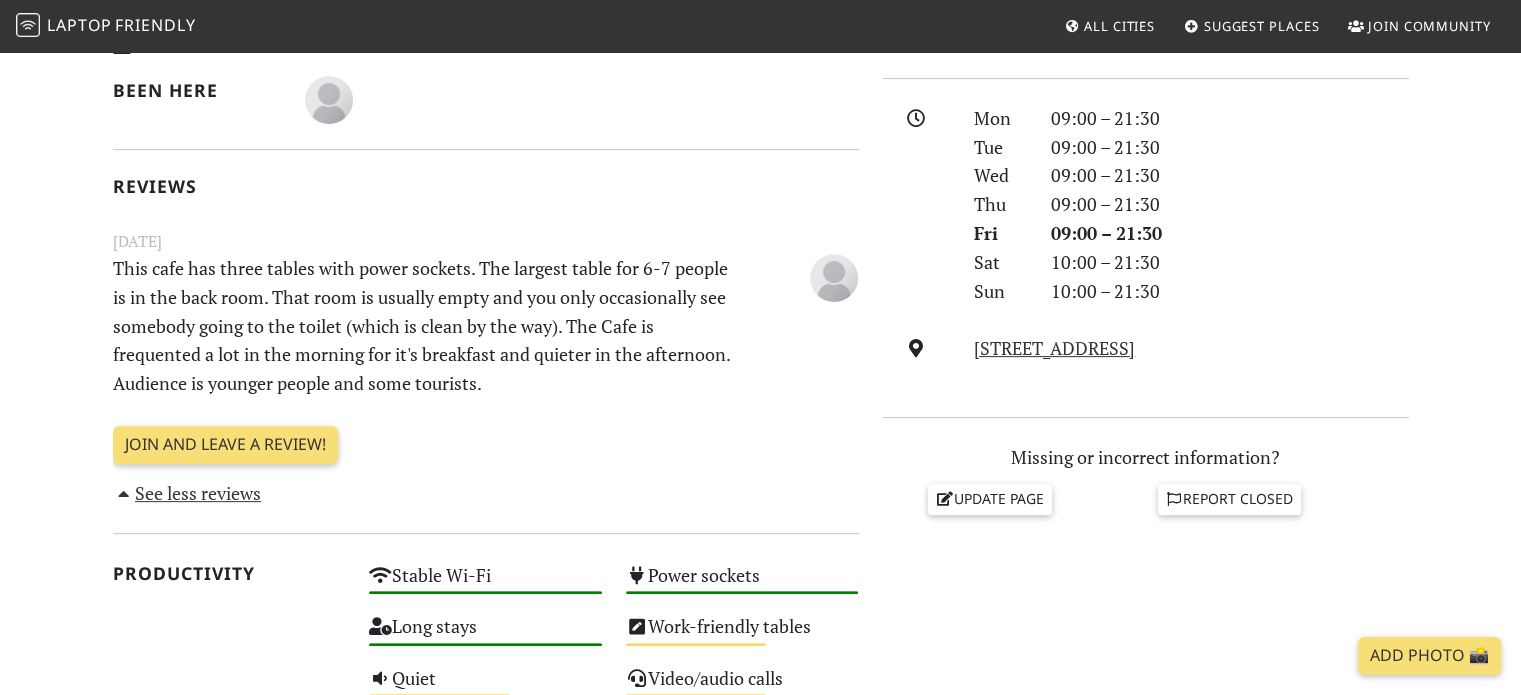 scroll, scrollTop: 534, scrollLeft: 0, axis: vertical 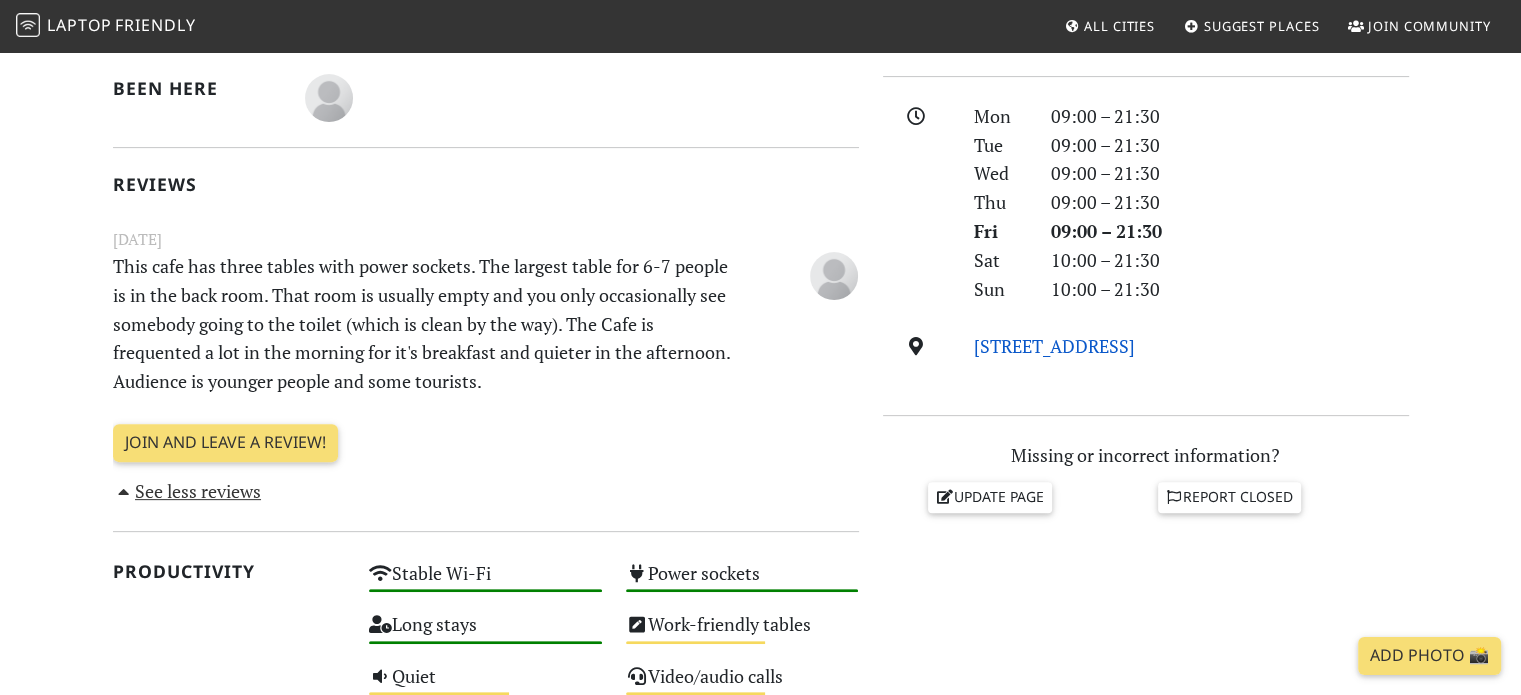 click on "[STREET_ADDRESS]" at bounding box center [1054, 346] 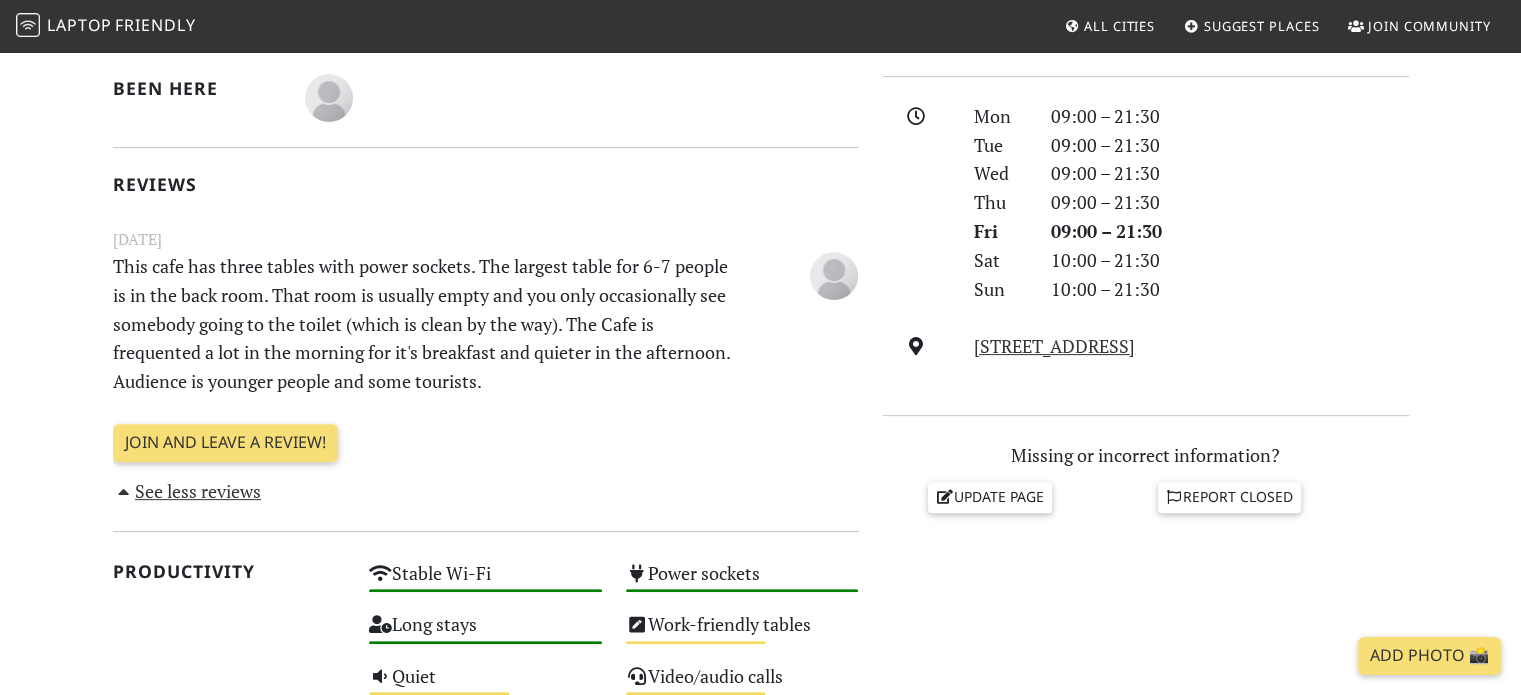 scroll, scrollTop: 530, scrollLeft: 0, axis: vertical 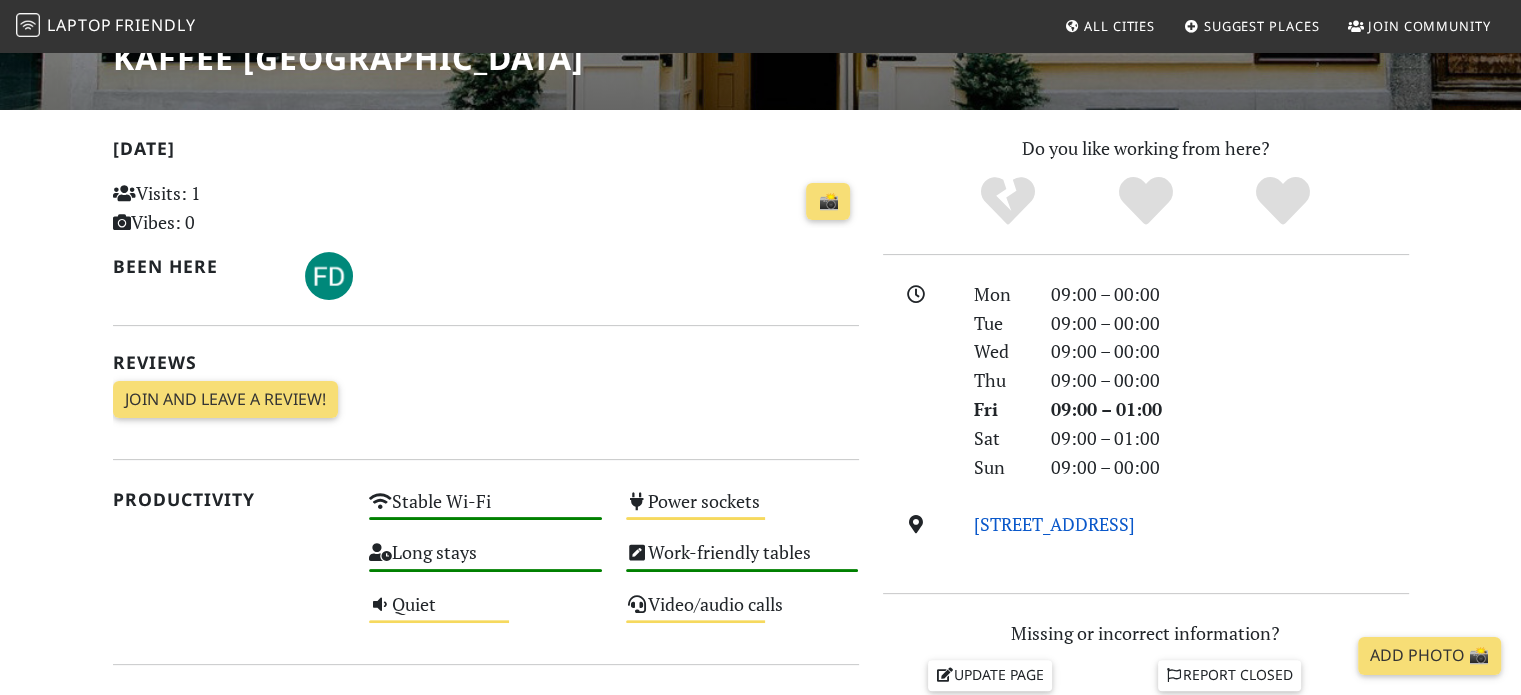 click on "Bäckerstraße 9, 1010, Vienna" at bounding box center (1054, 524) 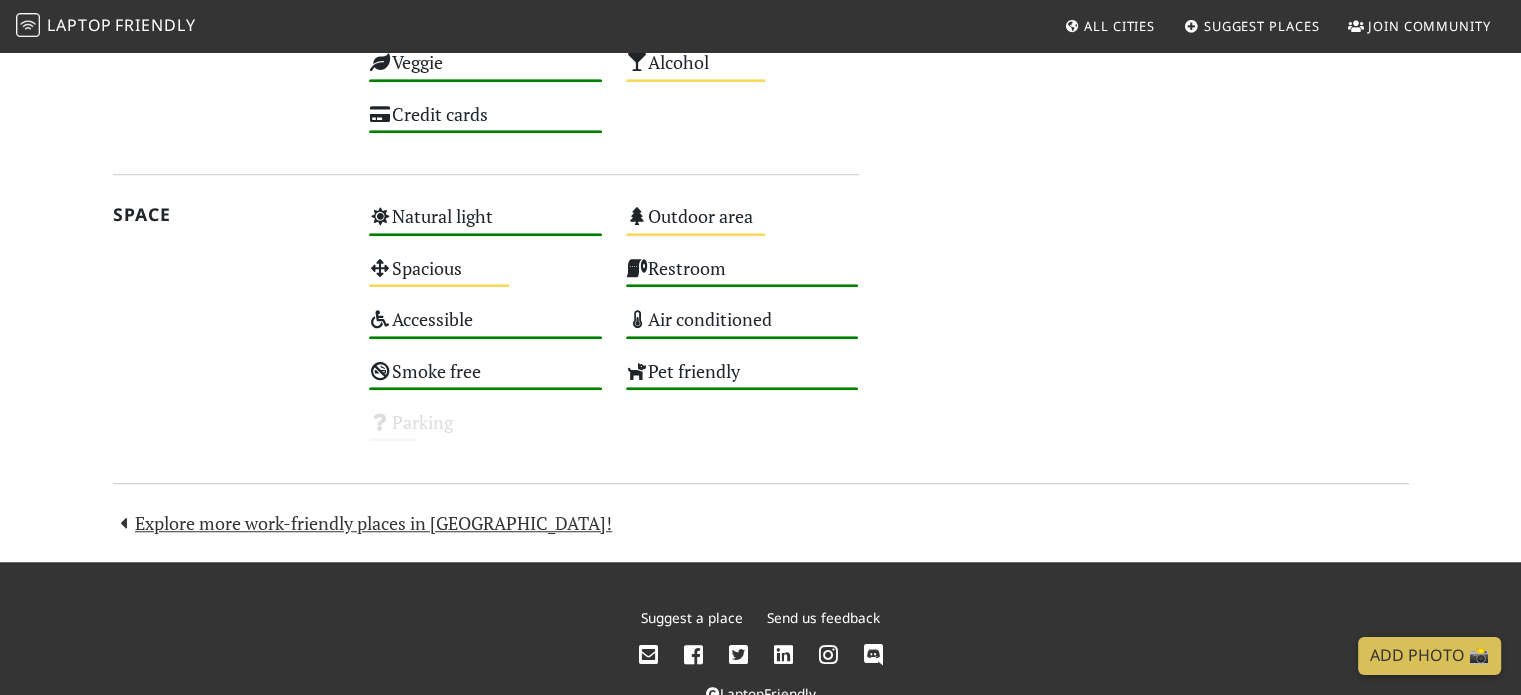 scroll, scrollTop: 1334, scrollLeft: 0, axis: vertical 